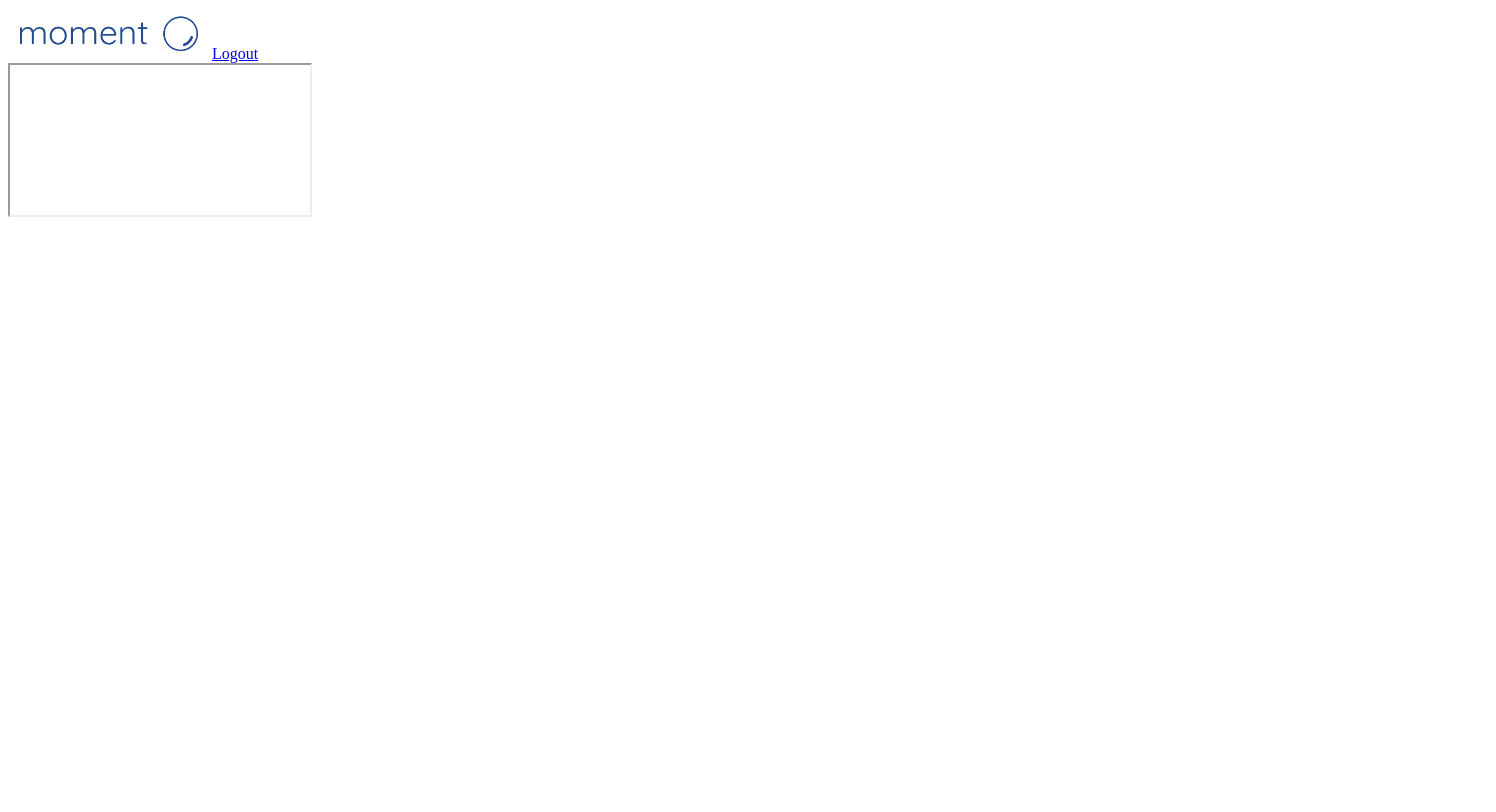 scroll, scrollTop: 0, scrollLeft: 0, axis: both 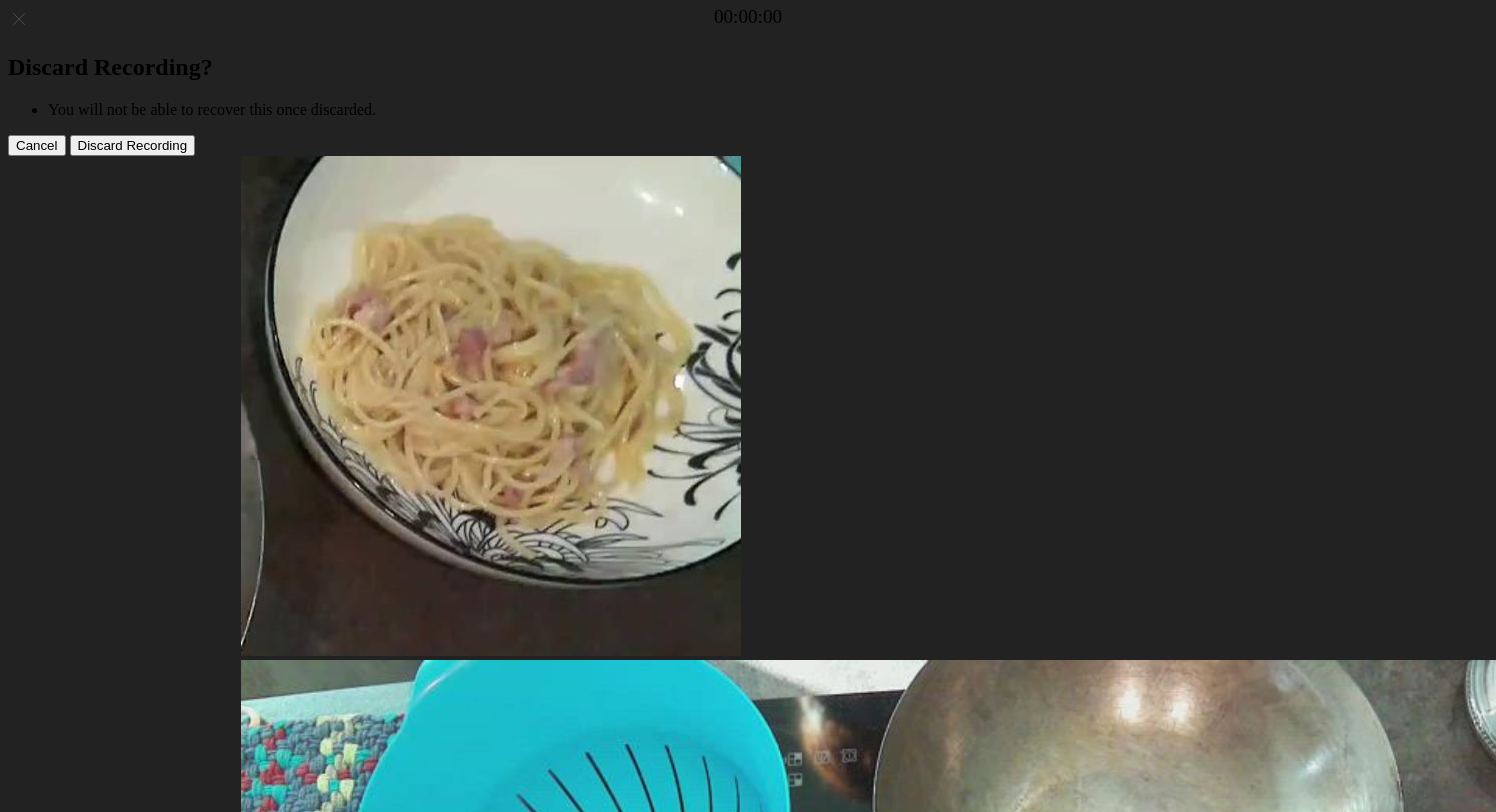 click at bounding box center (275, 1576) 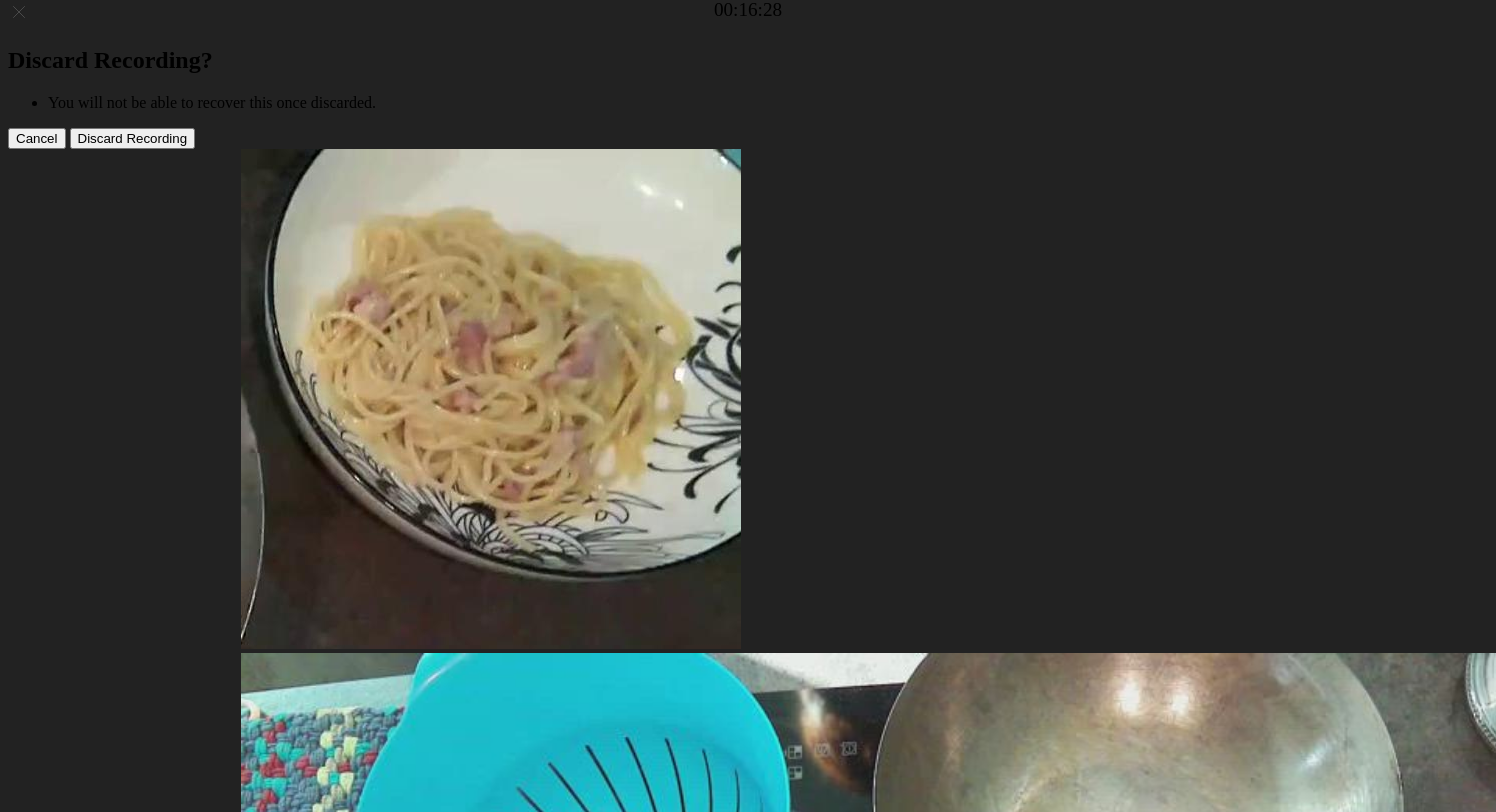 scroll, scrollTop: 10, scrollLeft: 0, axis: vertical 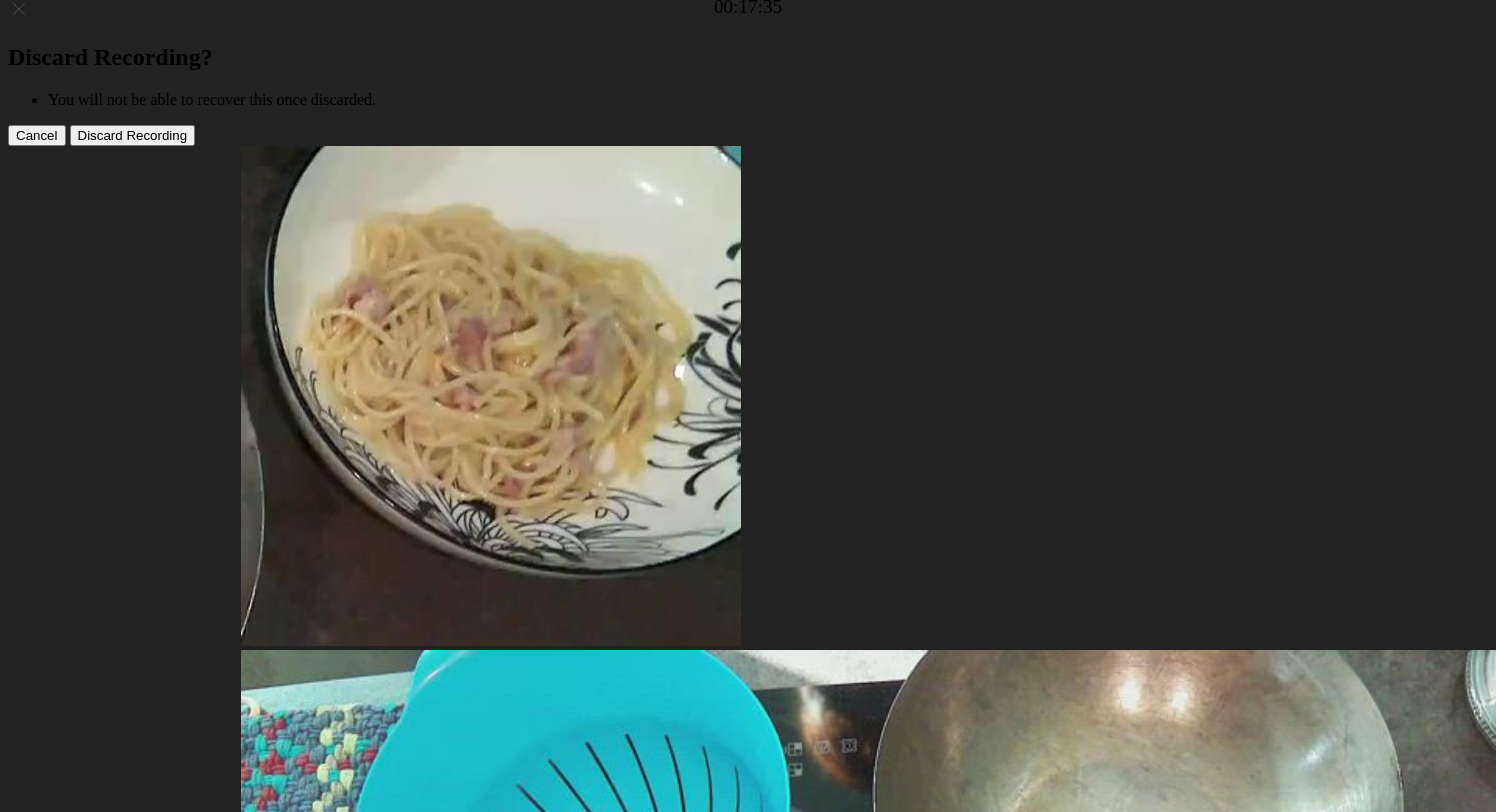 drag, startPoint x: 989, startPoint y: 402, endPoint x: 1082, endPoint y: 478, distance: 120.10412 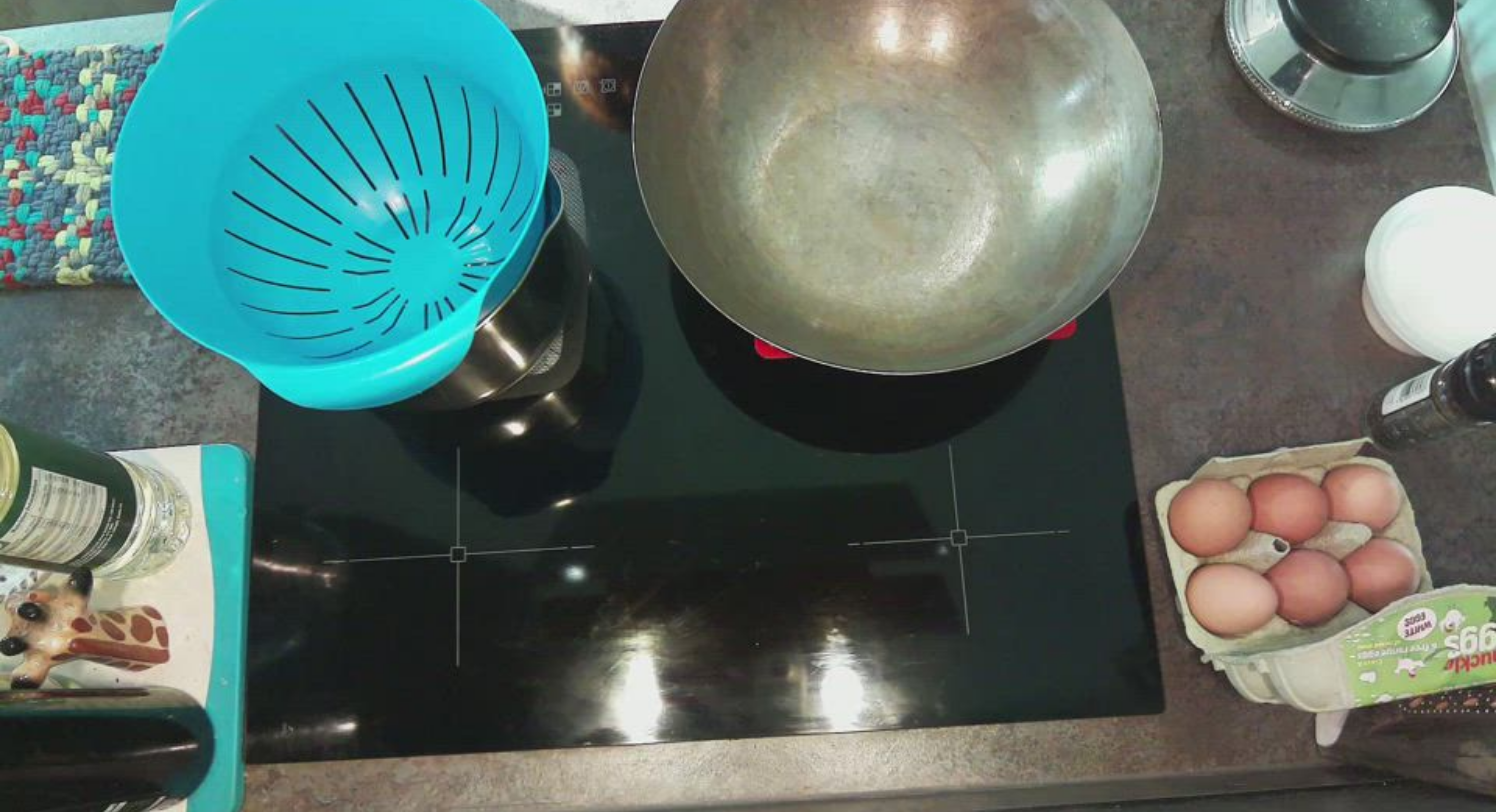 click on "Discard Recording?
You will not be able to recover this once discarded.
Cancel
Discard Recording
[TIME]
Permission to record audio We need to use the microphone to record your voiceover for coaching. Permission to record audio We need to use the microphone to record your voiceover for coaching. Open Settings" at bounding box center [748, 851] 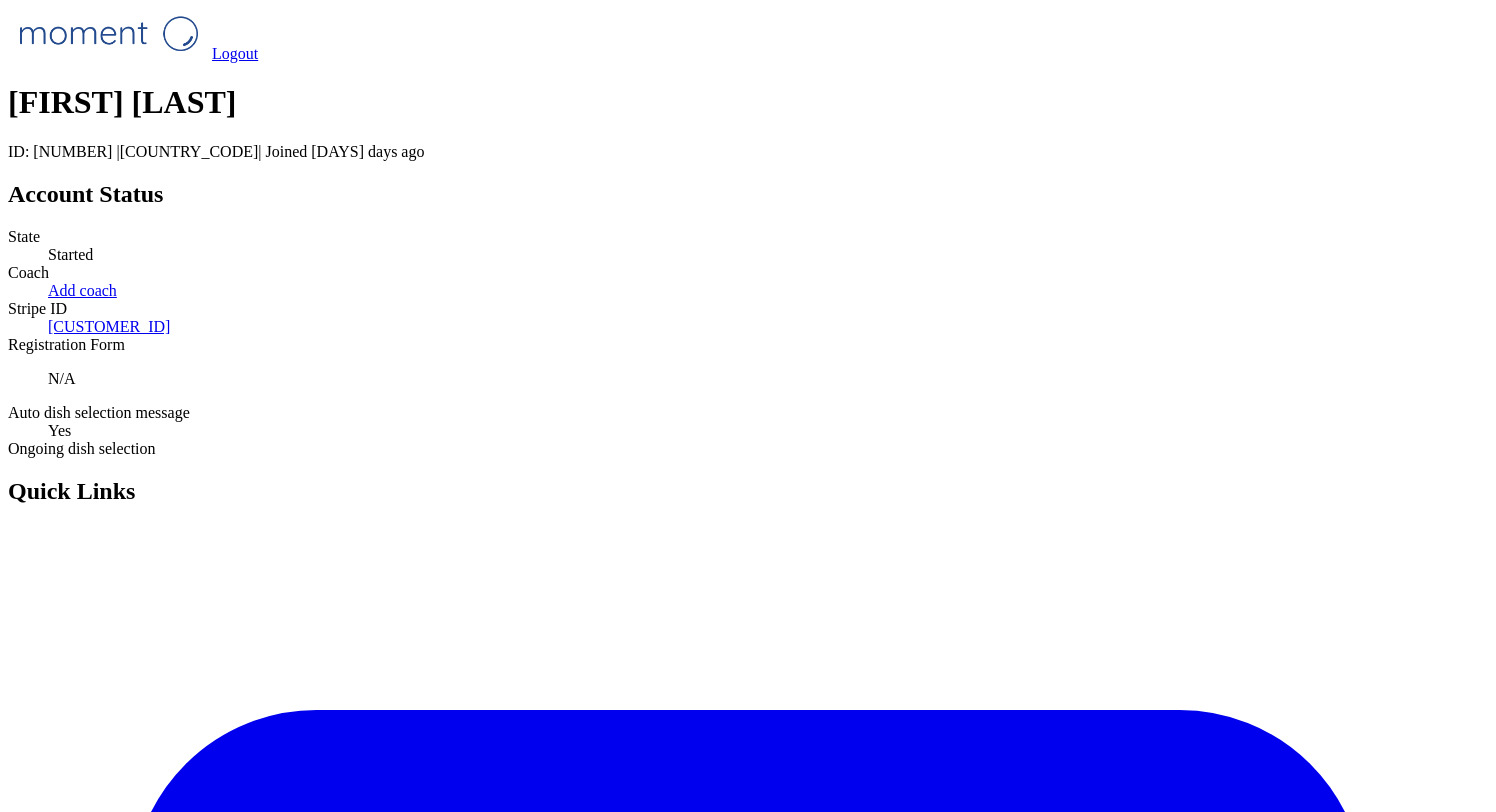 scroll, scrollTop: 0, scrollLeft: 0, axis: both 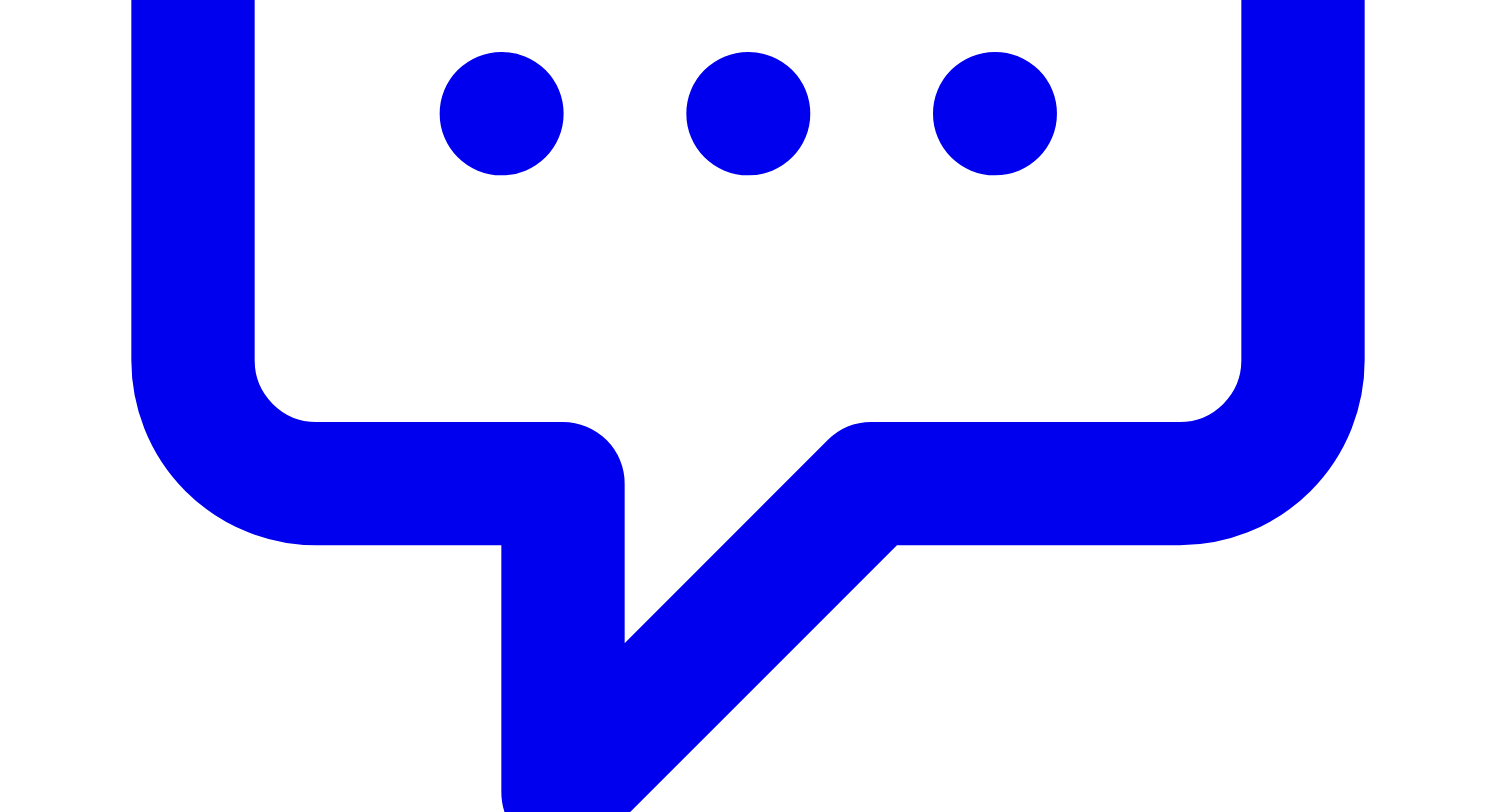 click on "Carbonara(1) Edit" at bounding box center (227, 9068) 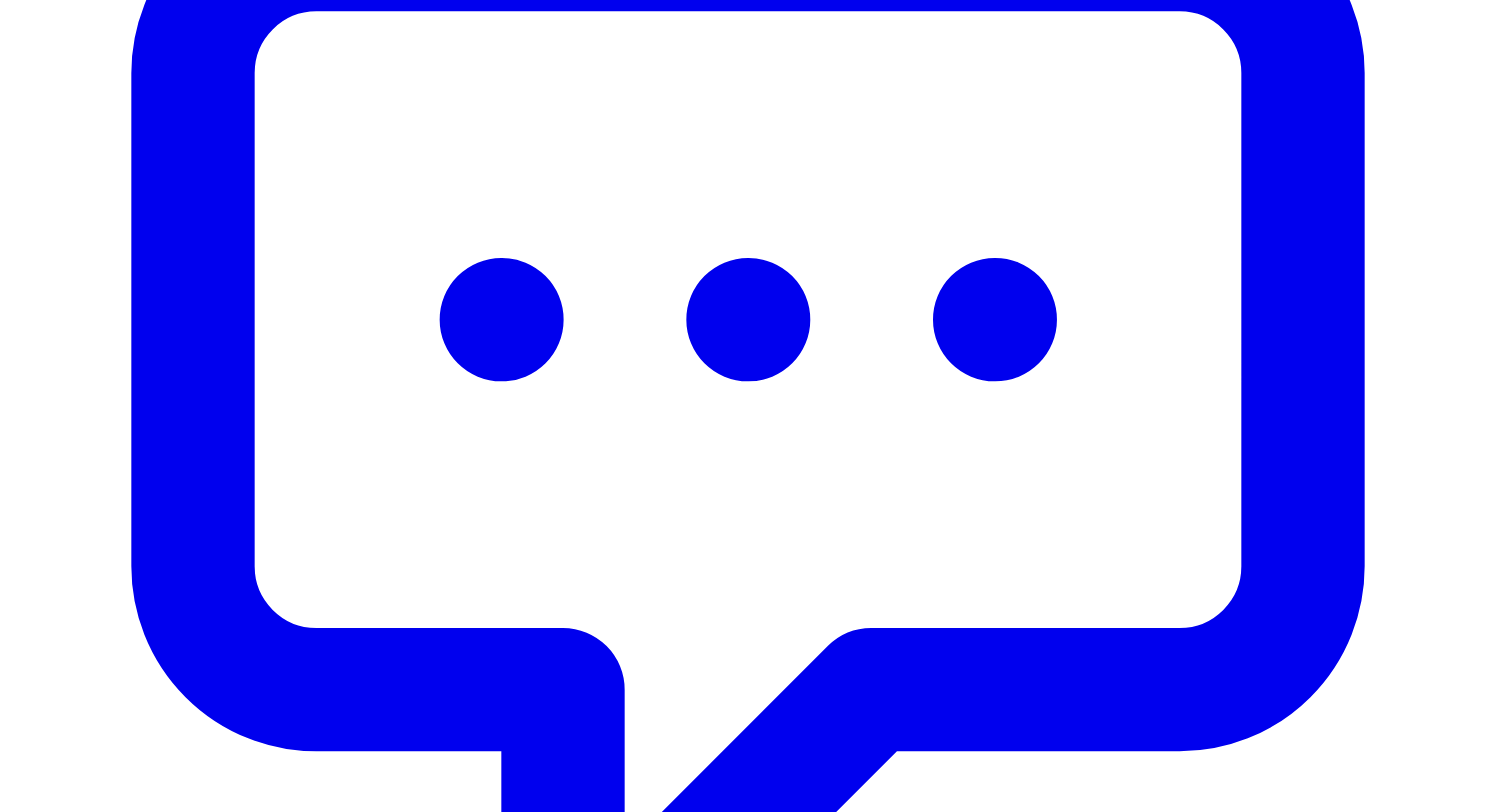 scroll, scrollTop: 852, scrollLeft: 0, axis: vertical 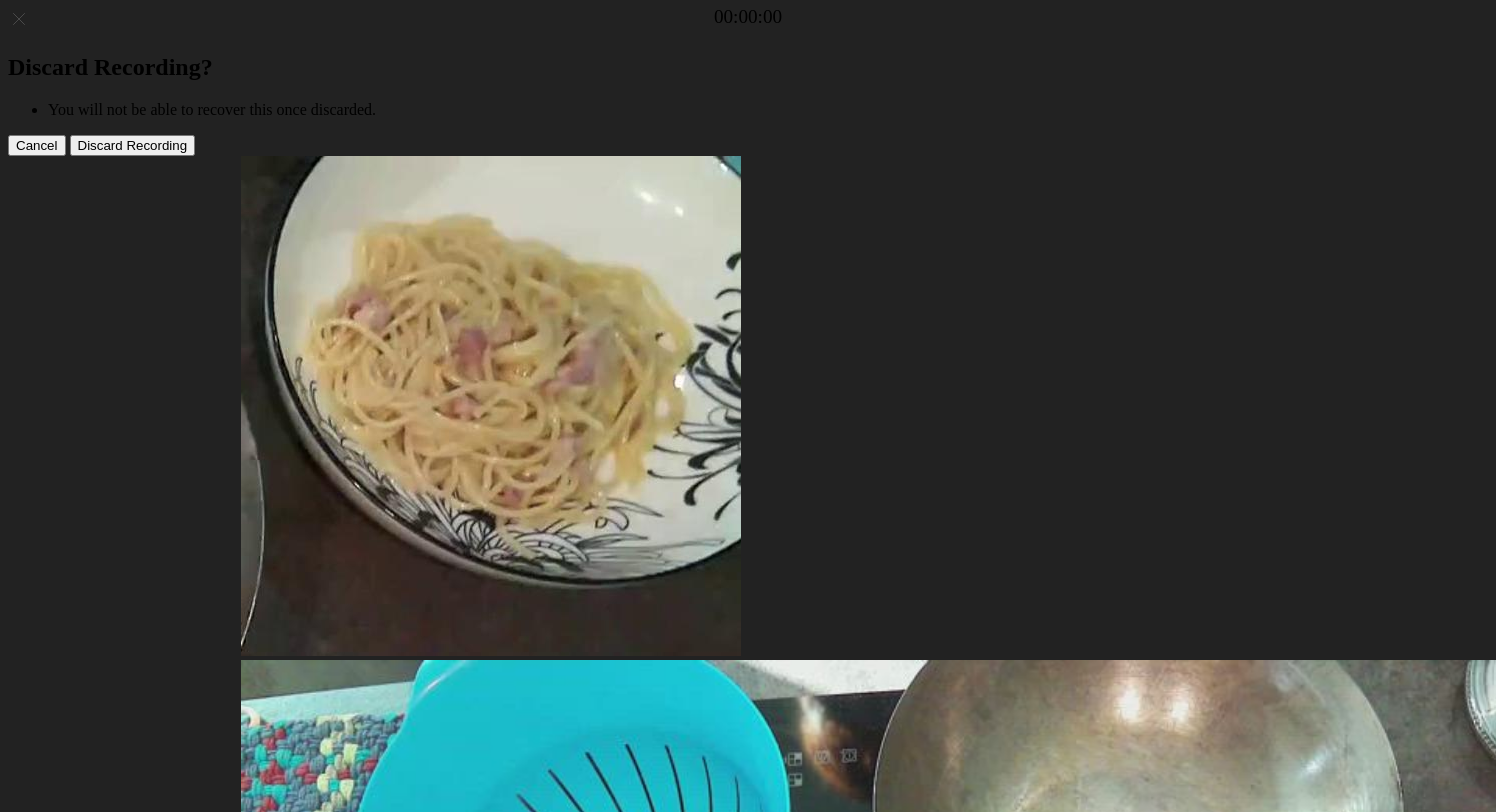 click at bounding box center [277, 1684] 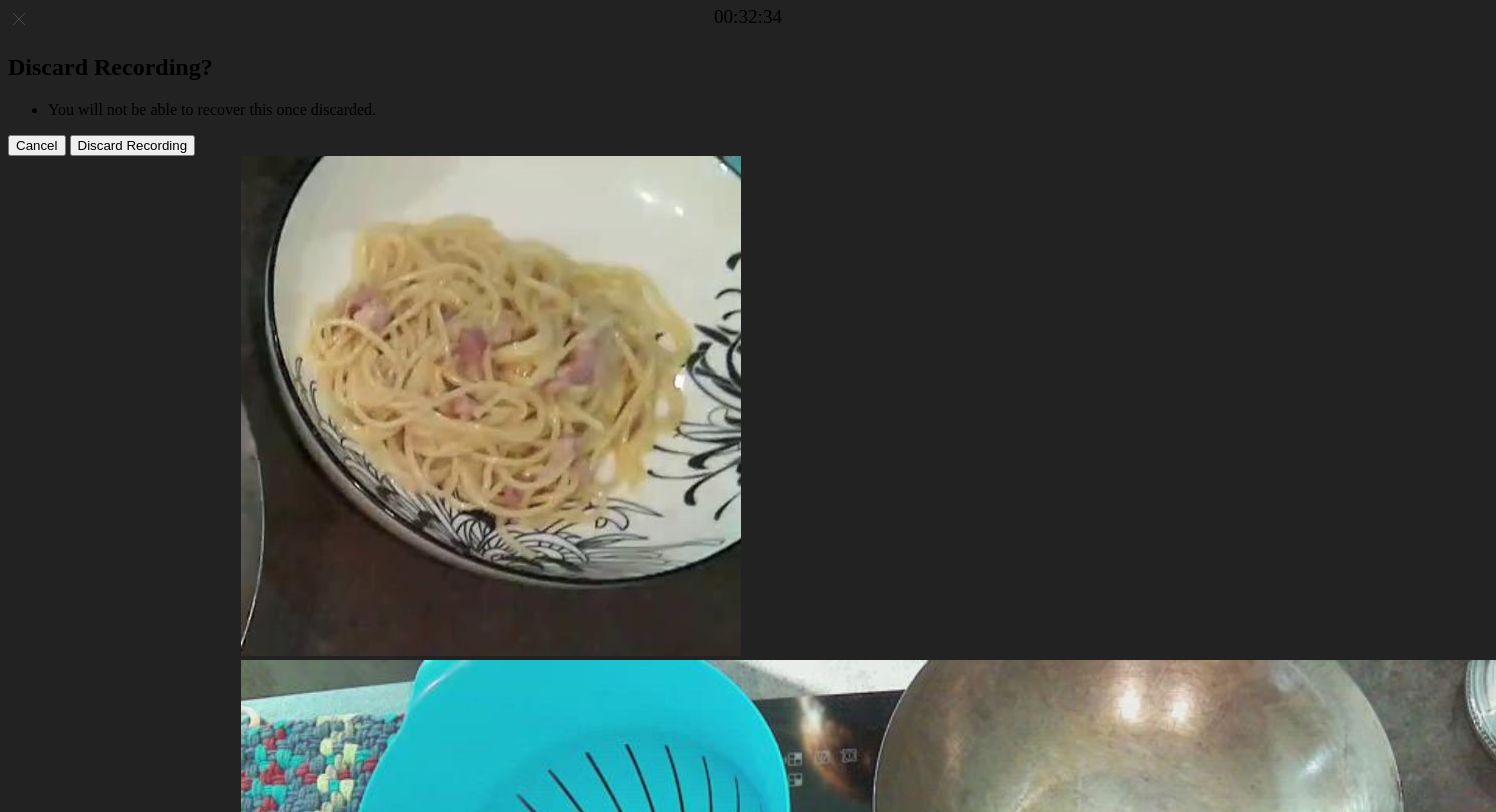 click at bounding box center [748, 1432] 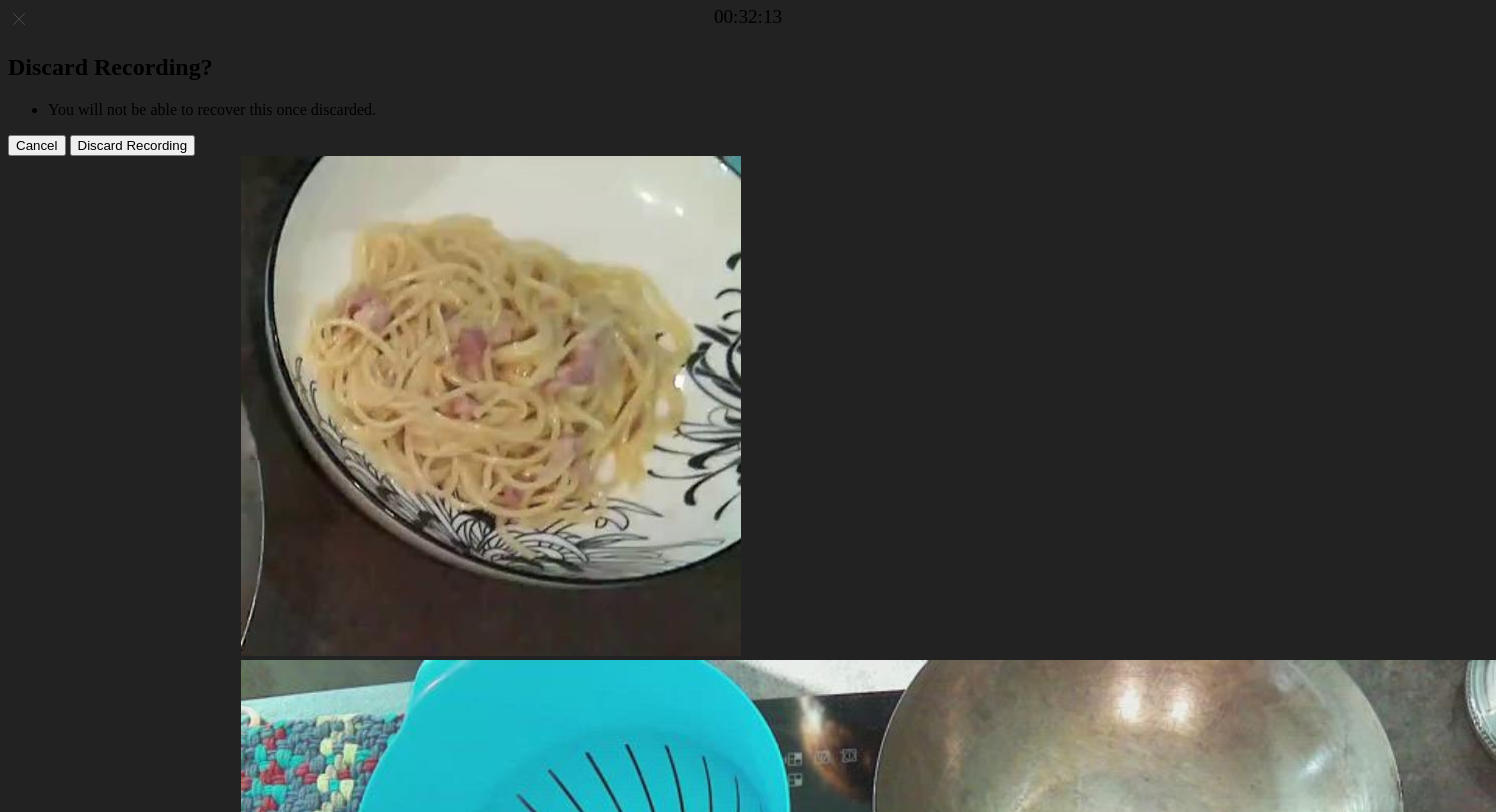 click at bounding box center (748, 1432) 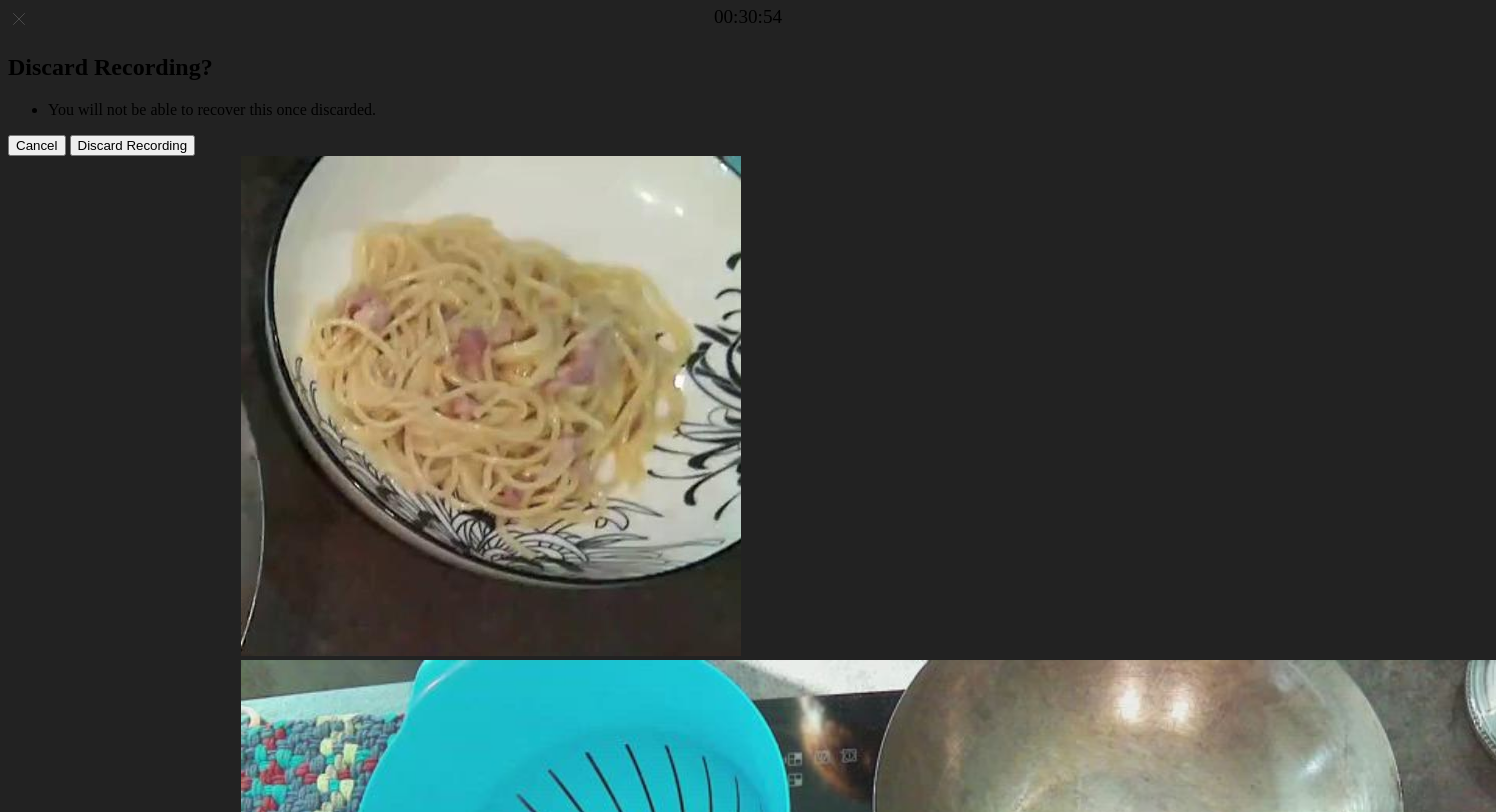 click on "Discard Recording?
You will not be able to recover this once discarded.
Cancel
Discard Recording
00:30:54
Permission to record audio We need to use the microphone to record your voiceover for coaching. Permission to record audio We need to use the microphone to record your voiceover for coaching. Open Settings" at bounding box center [748, 861] 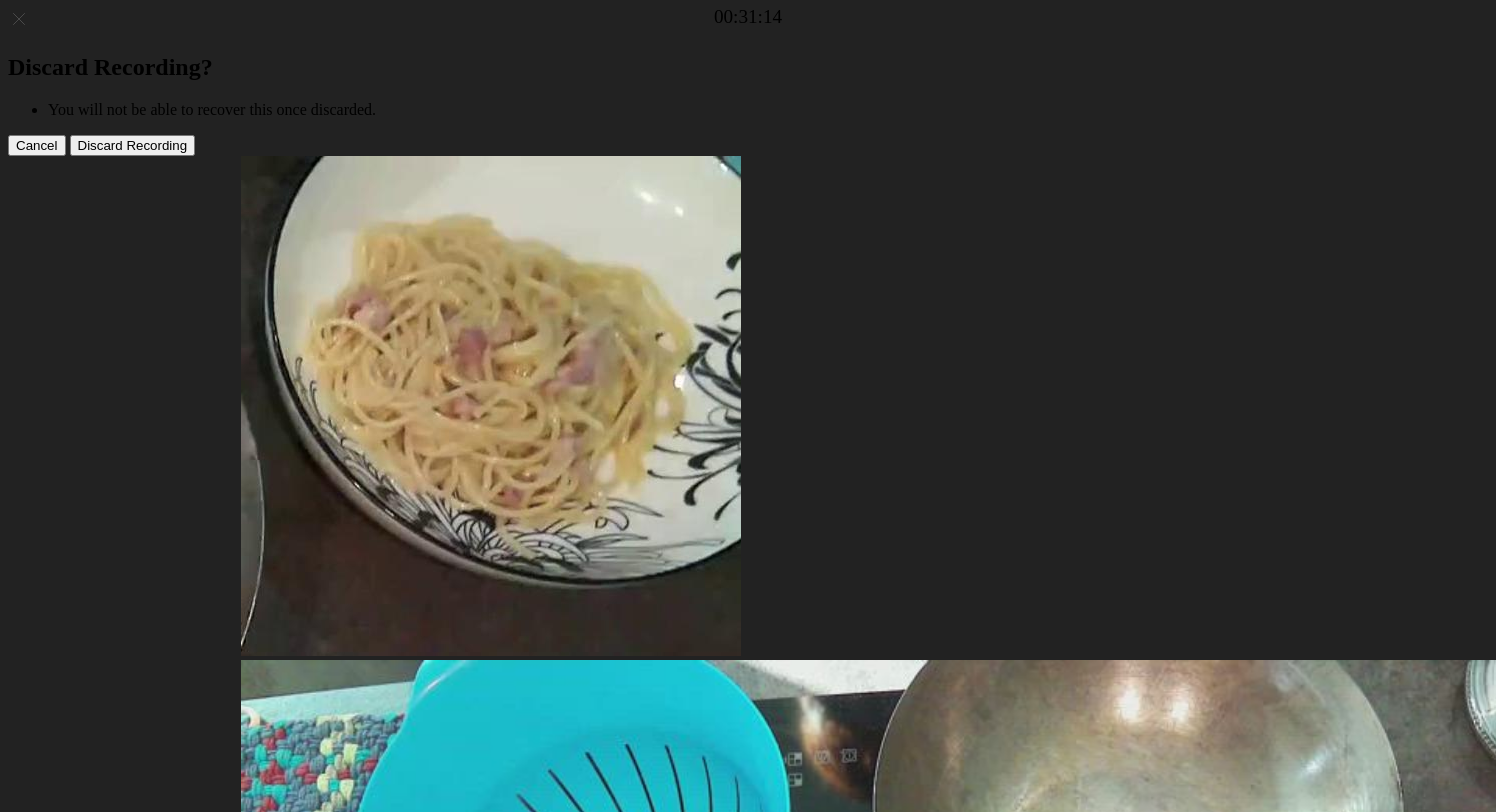 click on "Discard Recording?
You will not be able to recover this once discarded.
Cancel
Discard Recording
00:31:14
Permission to record audio We need to use the microphone to record your voiceover for coaching. Permission to record audio We need to use the microphone to record your voiceover for coaching. Open Settings" at bounding box center (748, 861) 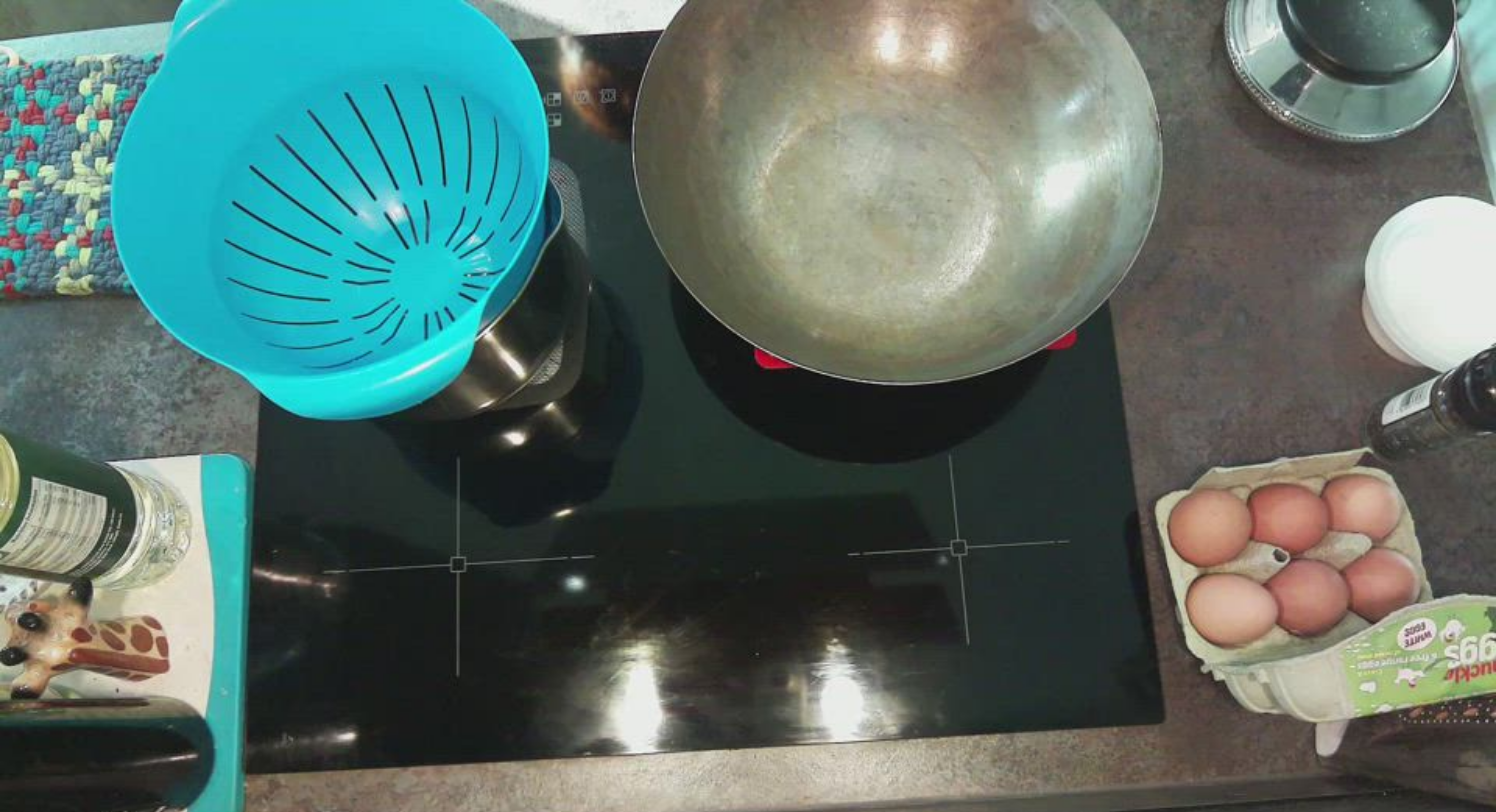 click at bounding box center (748, 421) 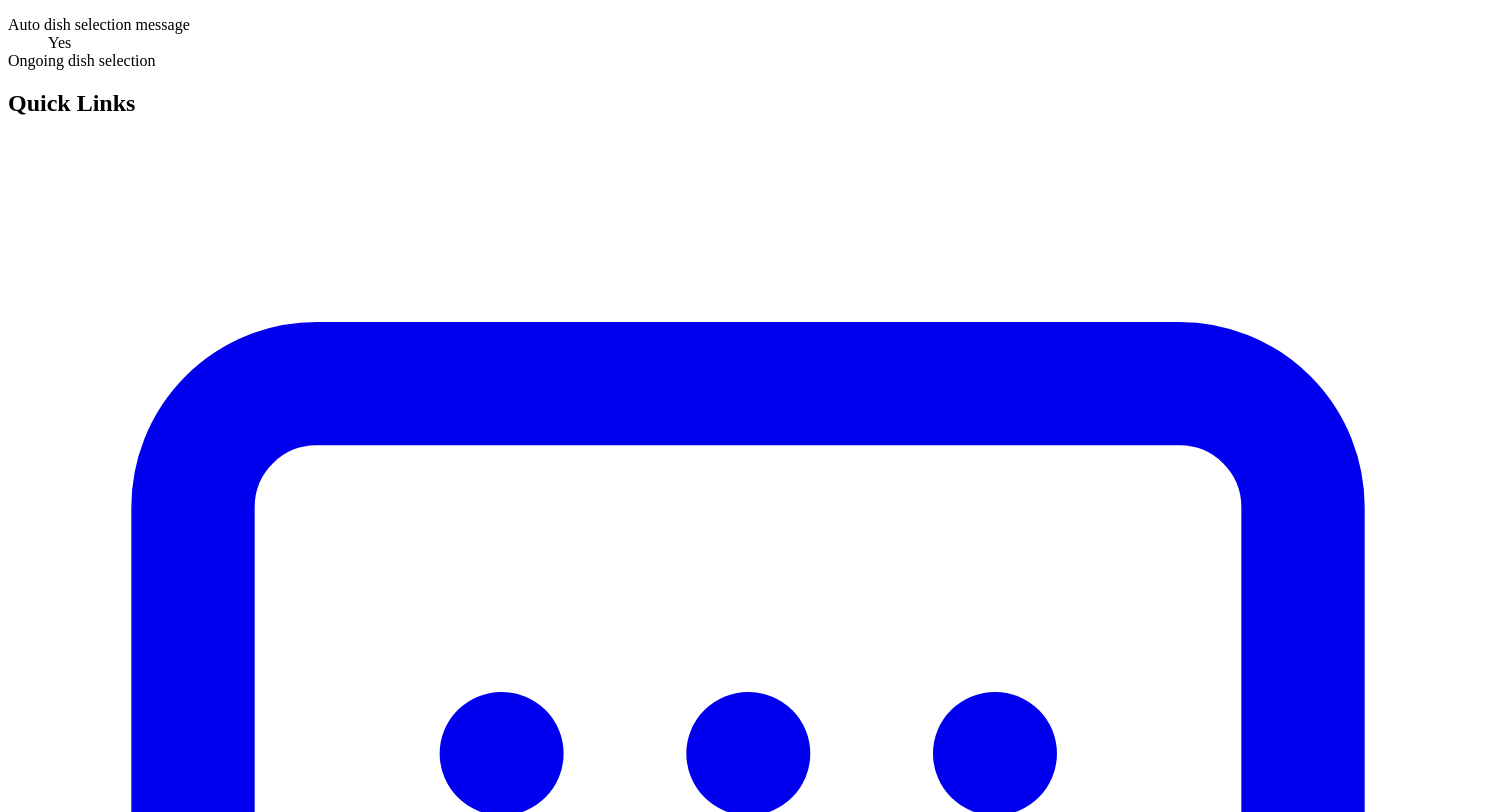 scroll, scrollTop: 417, scrollLeft: 0, axis: vertical 